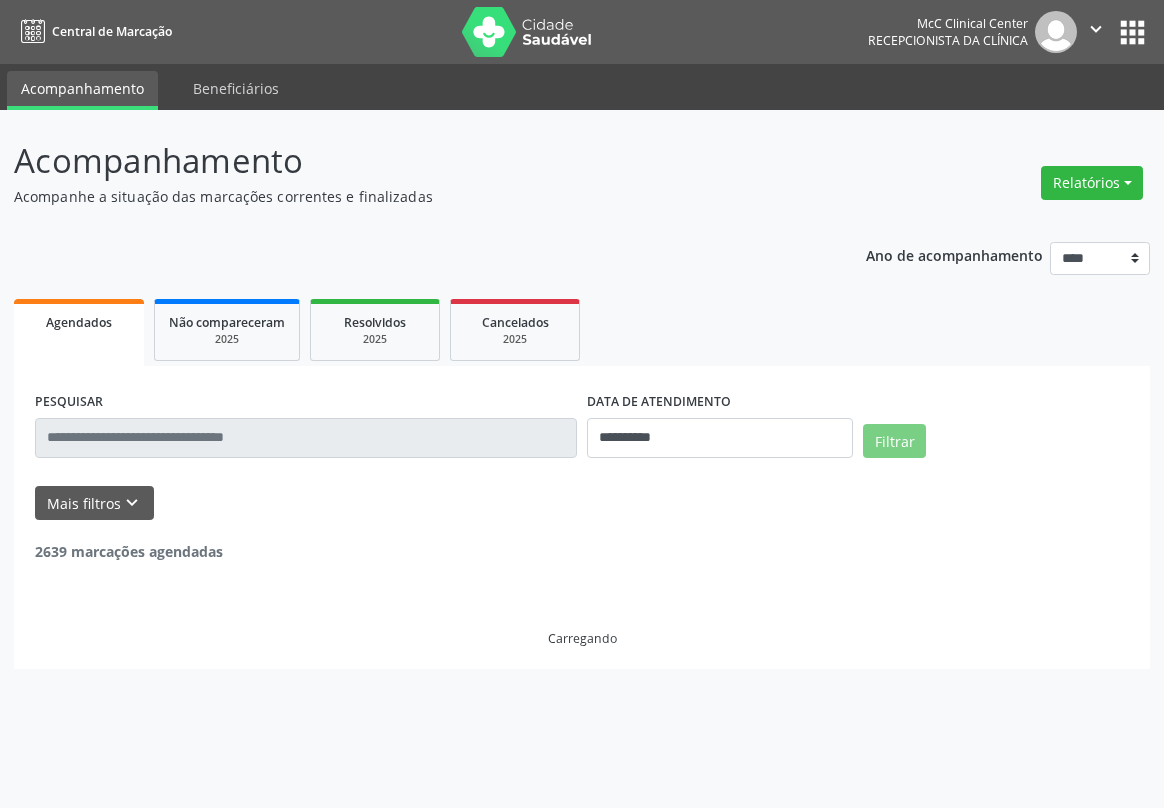 scroll, scrollTop: 0, scrollLeft: 0, axis: both 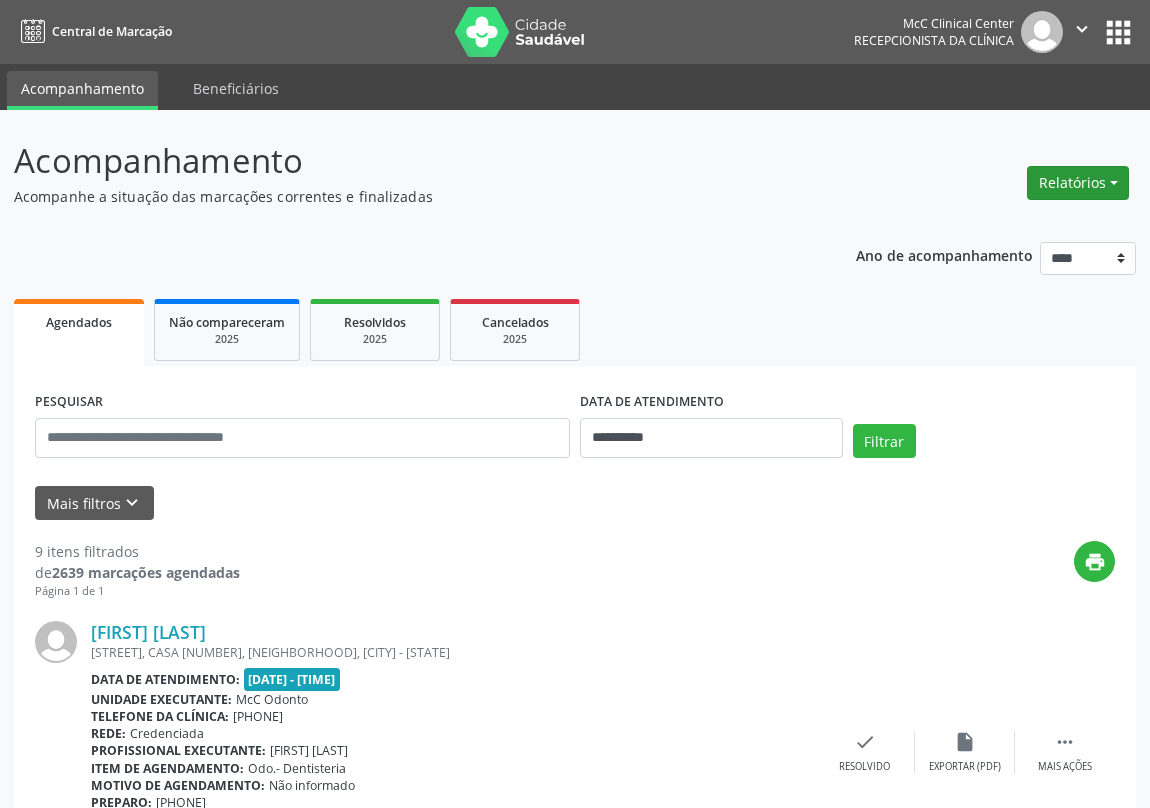 click on "Relatórios" at bounding box center (1078, 183) 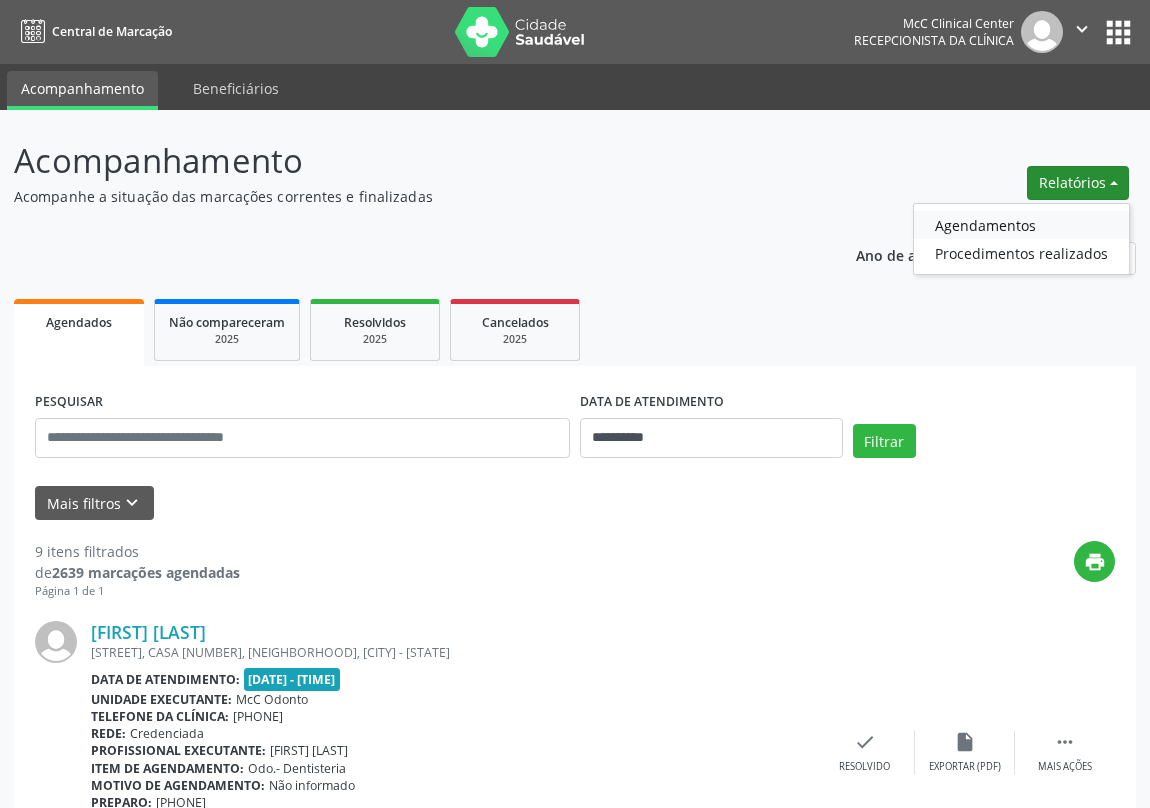 click on "Agendamentos" at bounding box center (1021, 225) 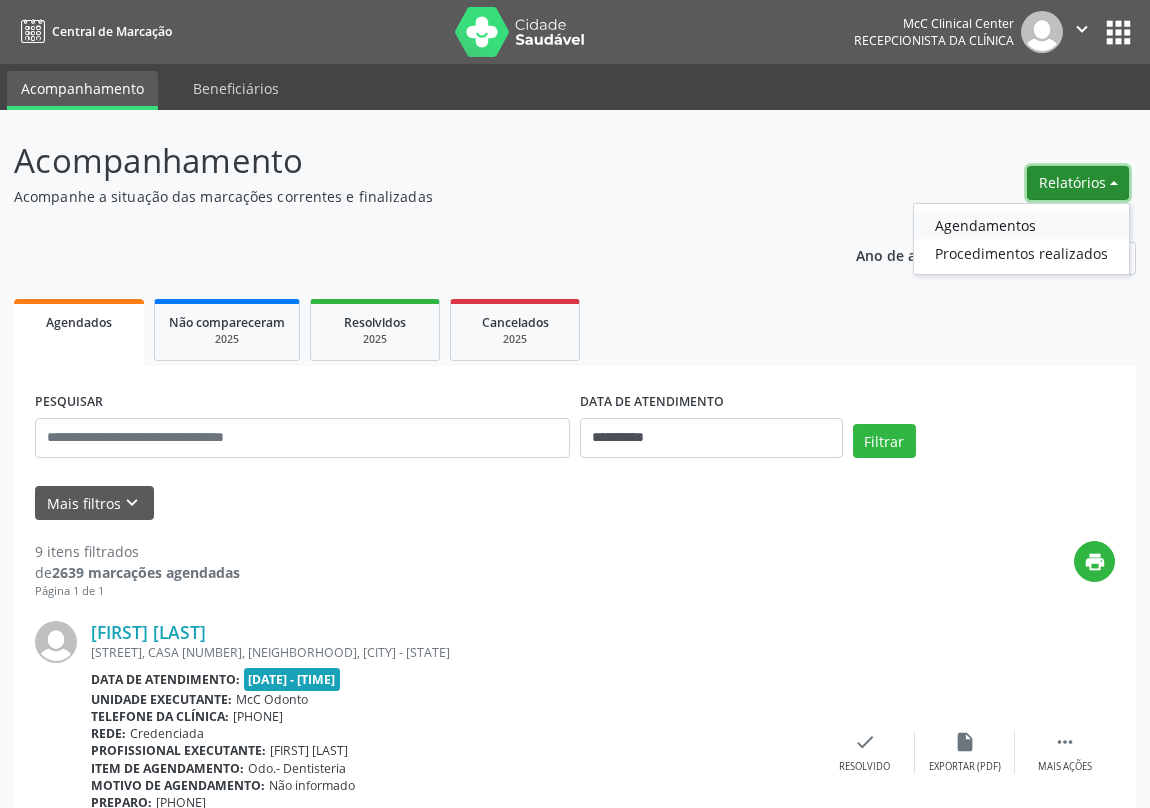 select on "*" 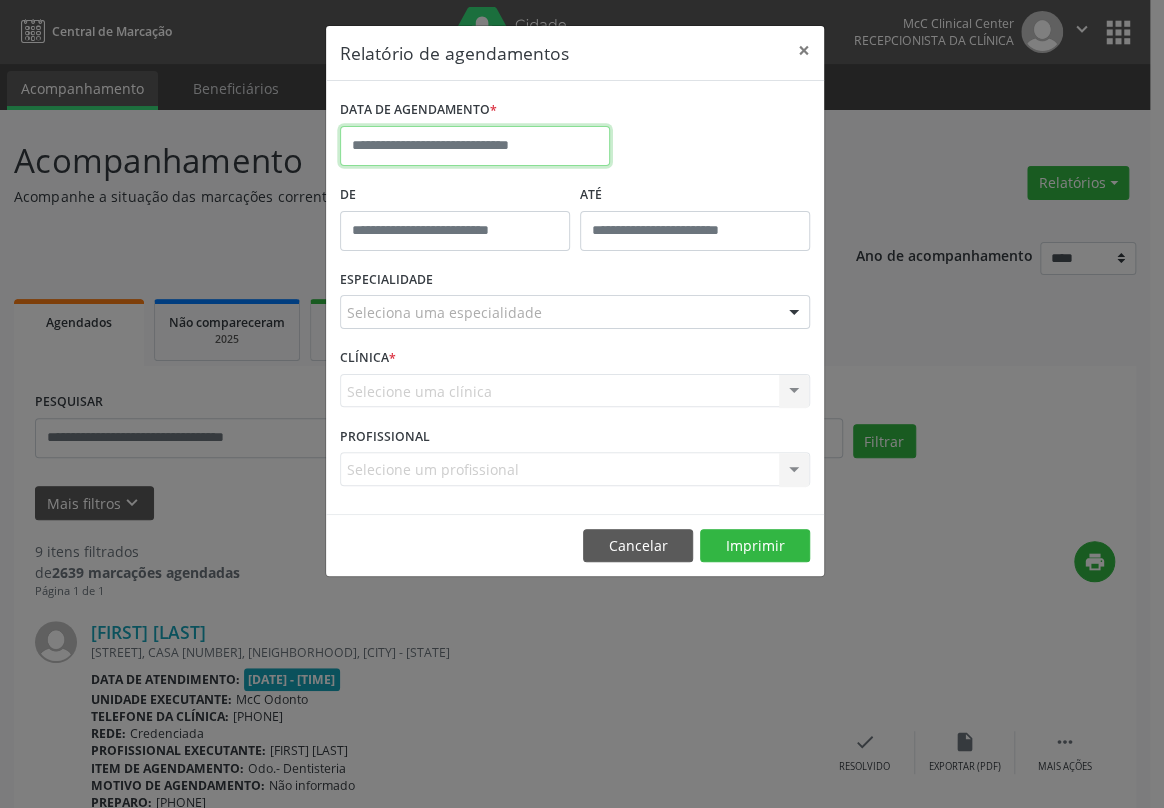 click at bounding box center (475, 146) 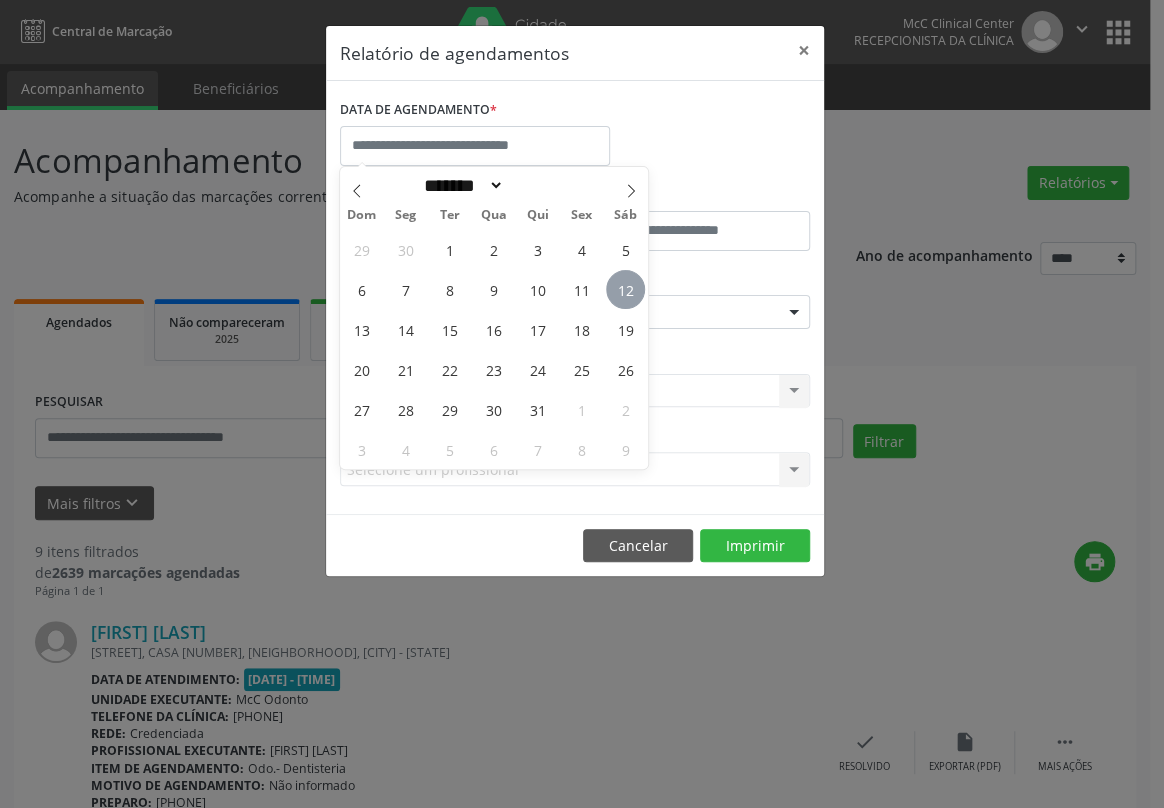 click on "12" at bounding box center (625, 289) 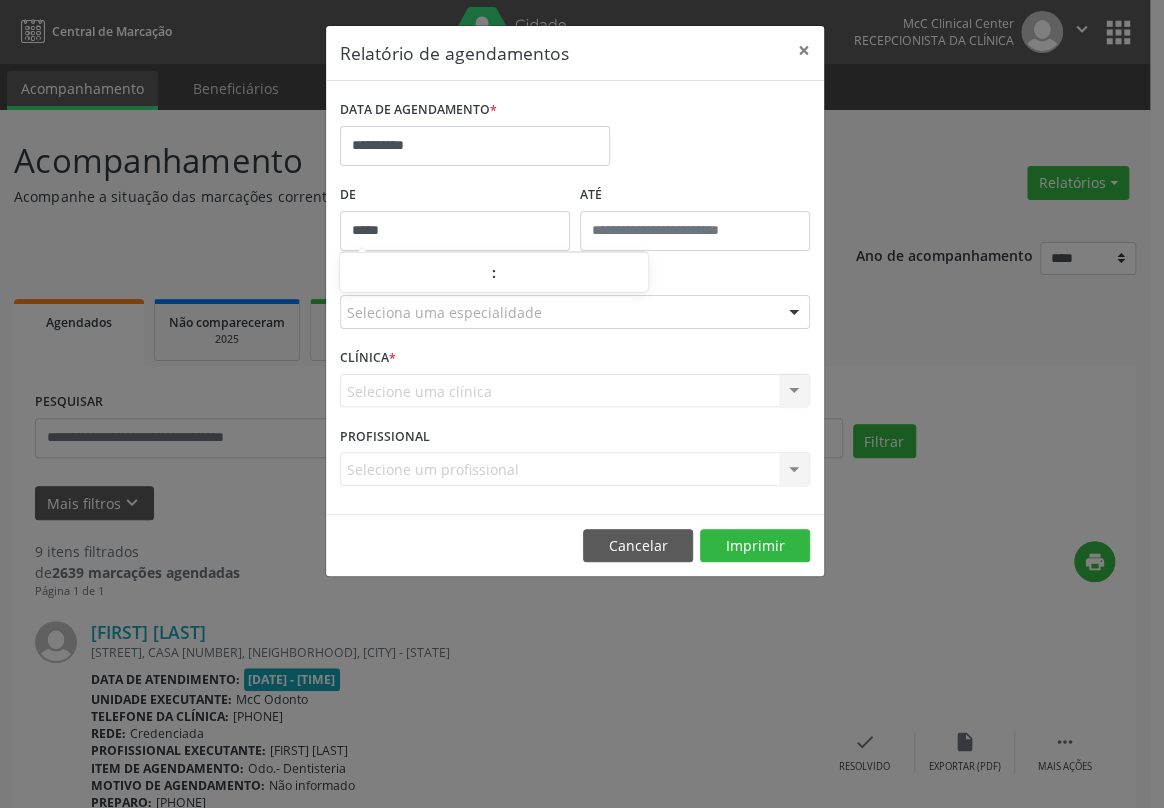 click on "*****" at bounding box center (455, 231) 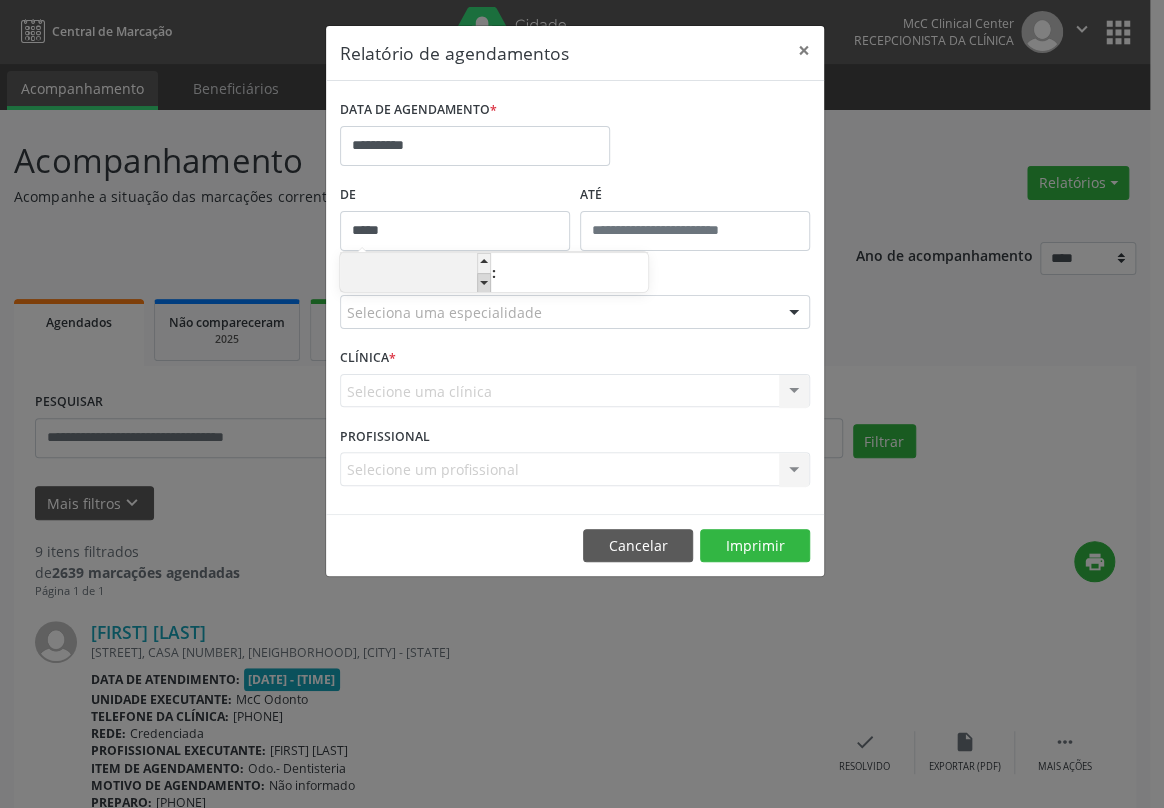 click at bounding box center (484, 283) 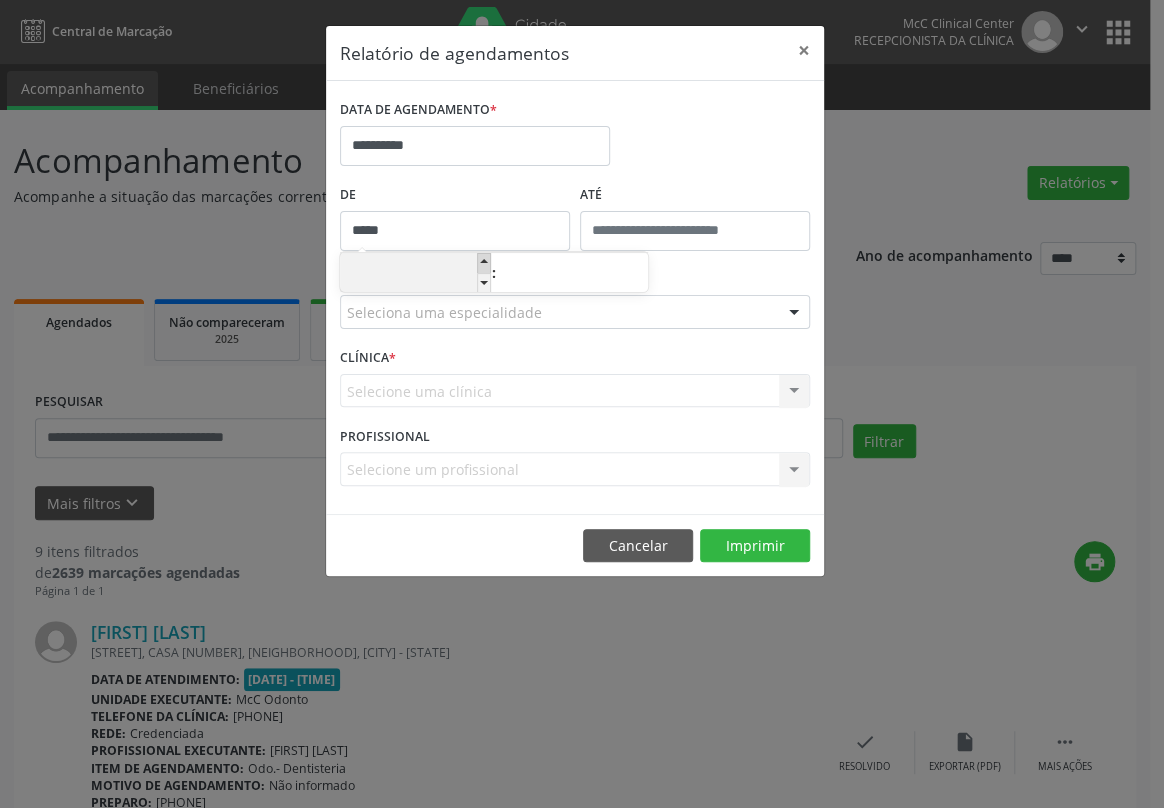 click at bounding box center [484, 263] 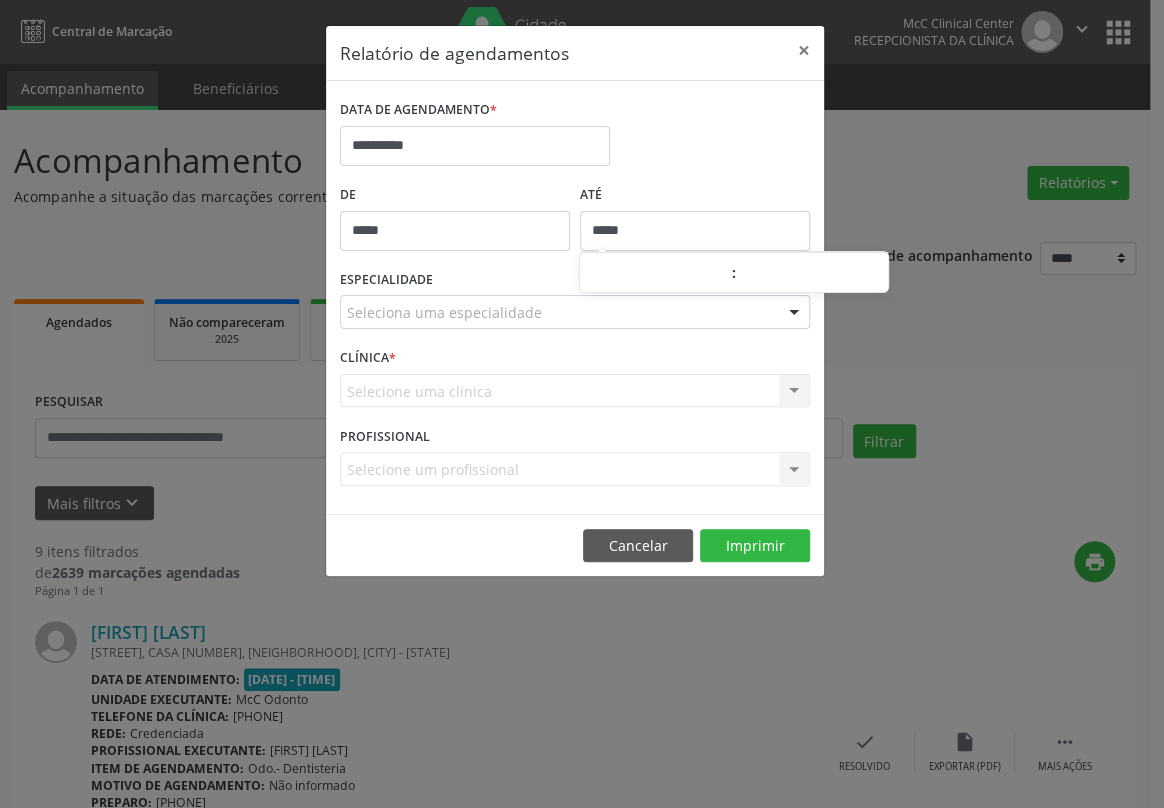 click on "*****" at bounding box center [695, 231] 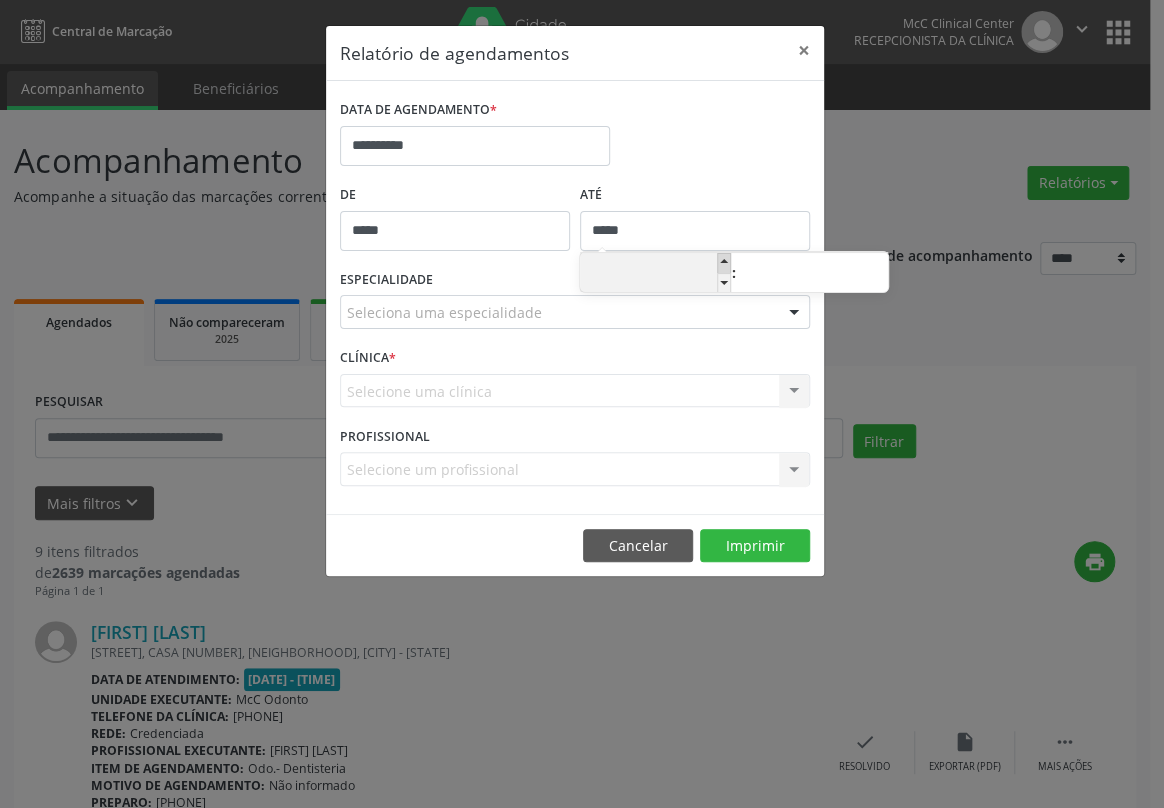 click at bounding box center [724, 263] 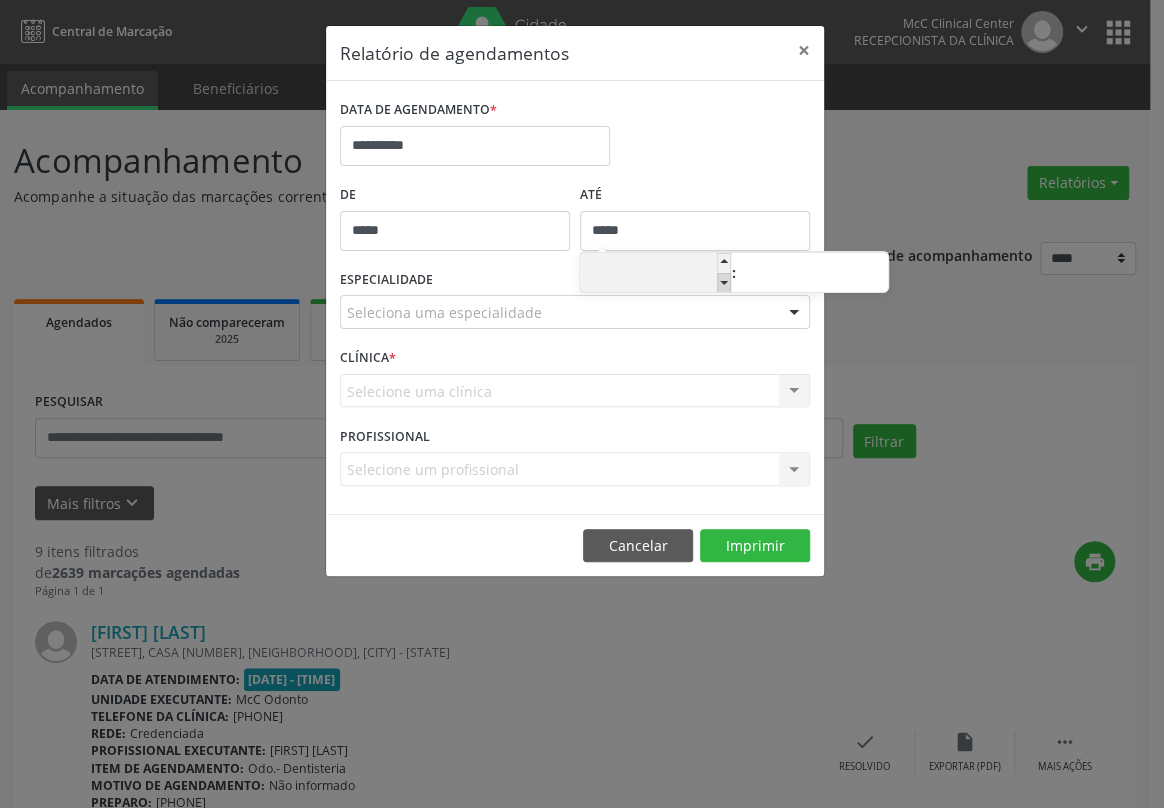 click at bounding box center [724, 283] 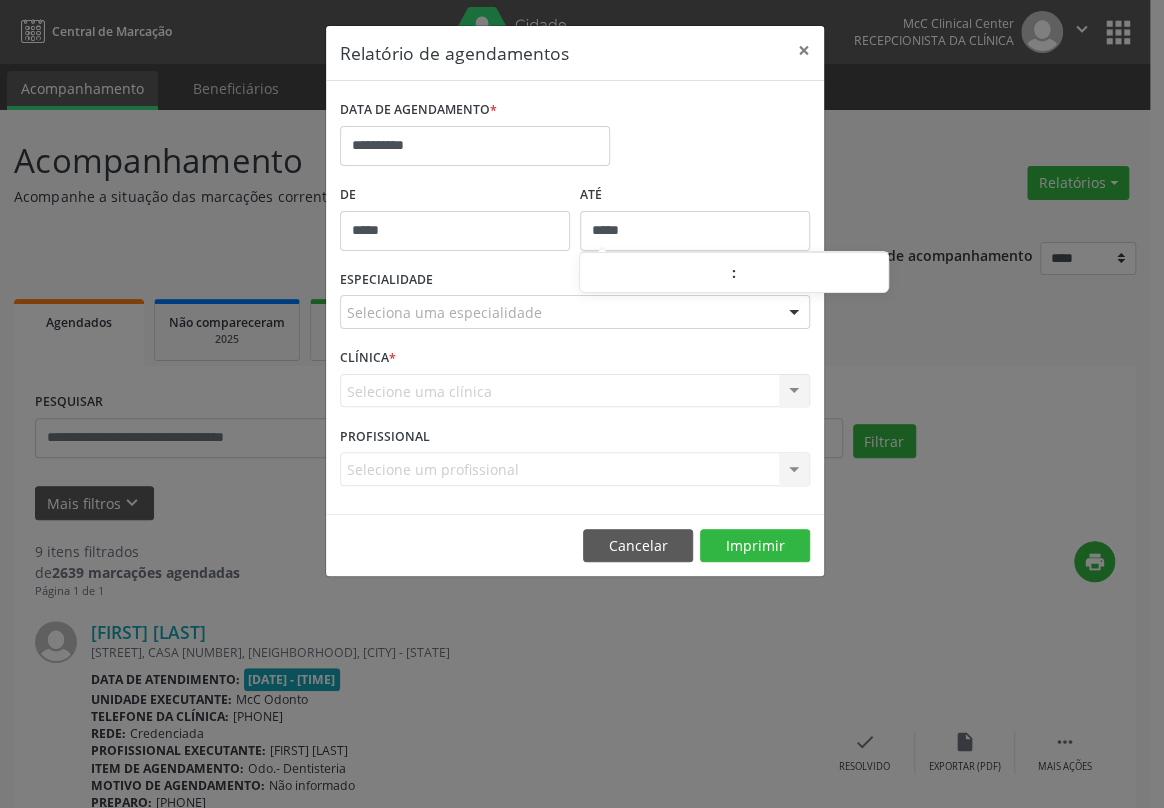 click on "Seleciona uma especialidade" at bounding box center [575, 312] 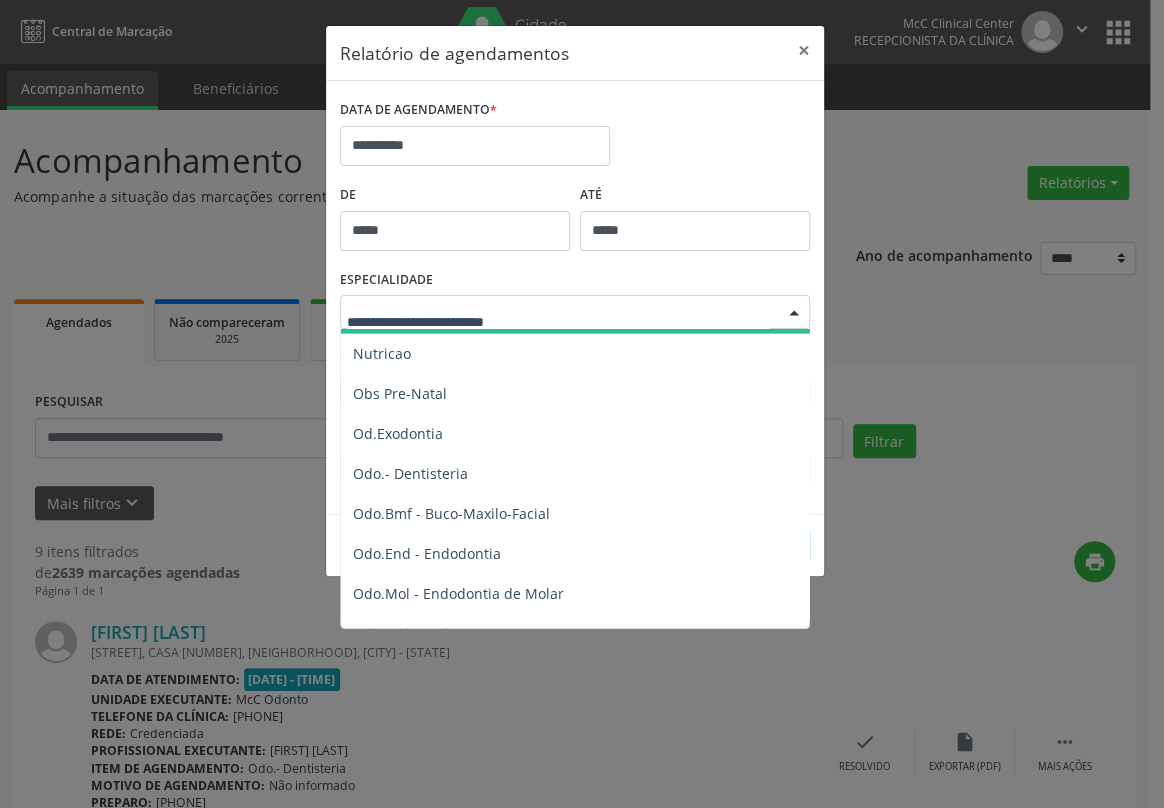 scroll, scrollTop: 2000, scrollLeft: 0, axis: vertical 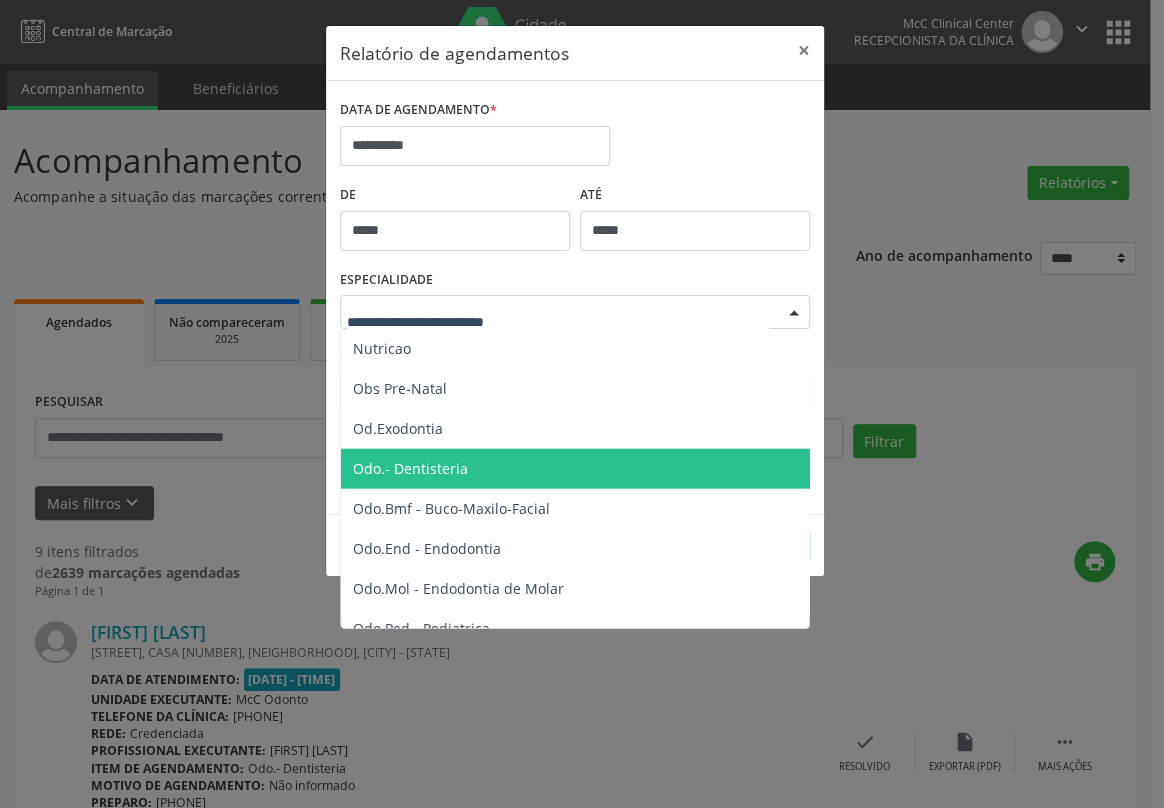 click on "Odo.- Dentisteria" at bounding box center (410, 468) 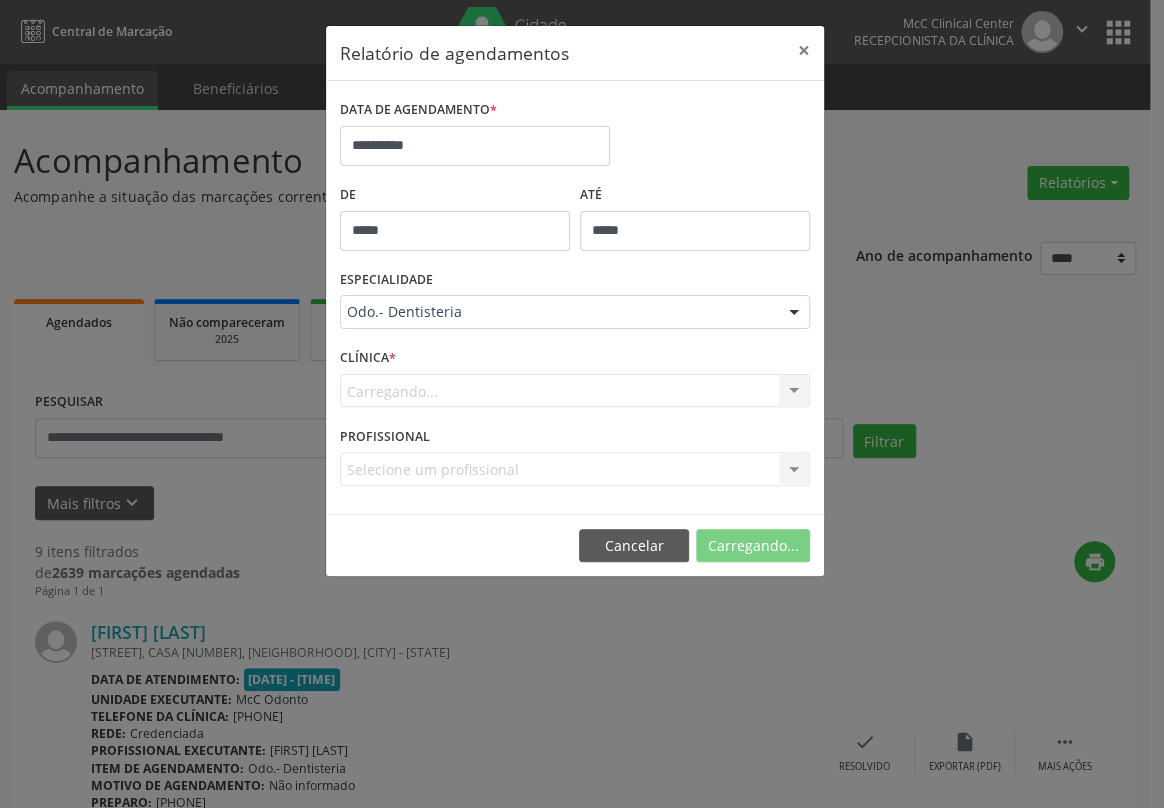 click on "Odo.- Dentisteria" at bounding box center [412, 468] 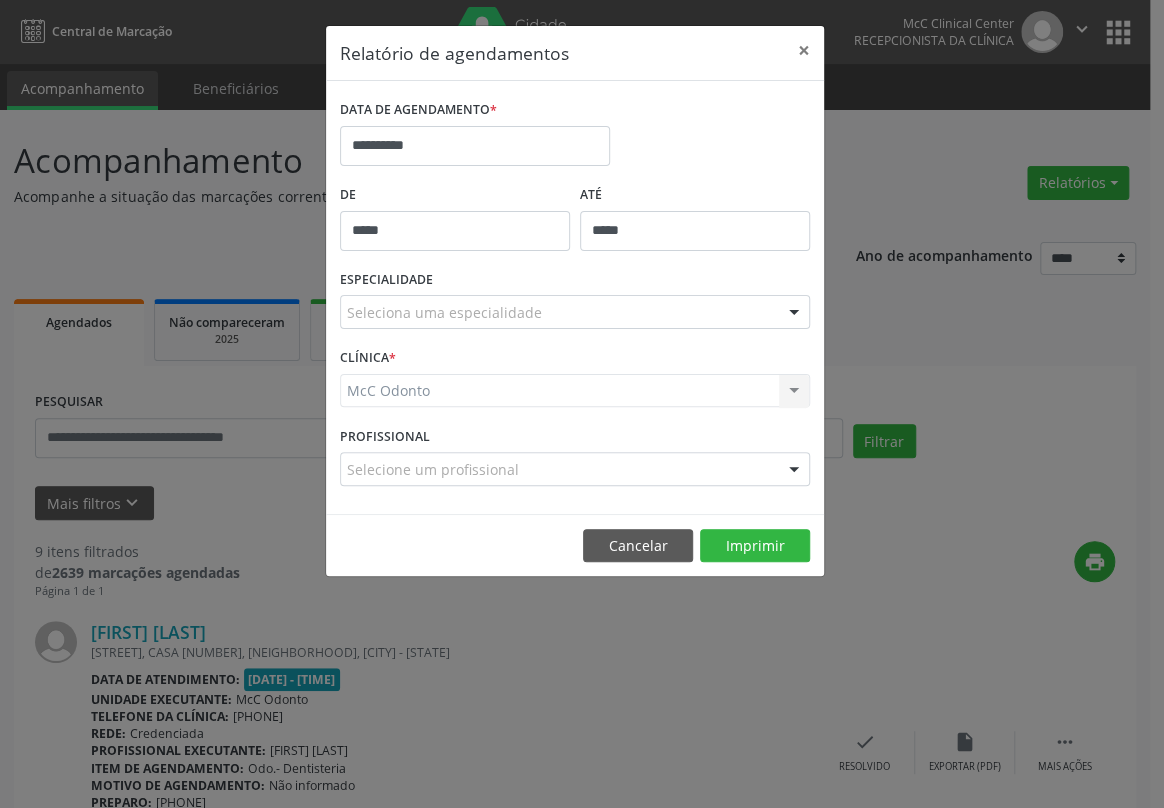 click on "McC Odonto         McC Odonto
Nenhum resultado encontrado para: "   "
Não há nenhuma opção para ser exibida." at bounding box center [575, 391] 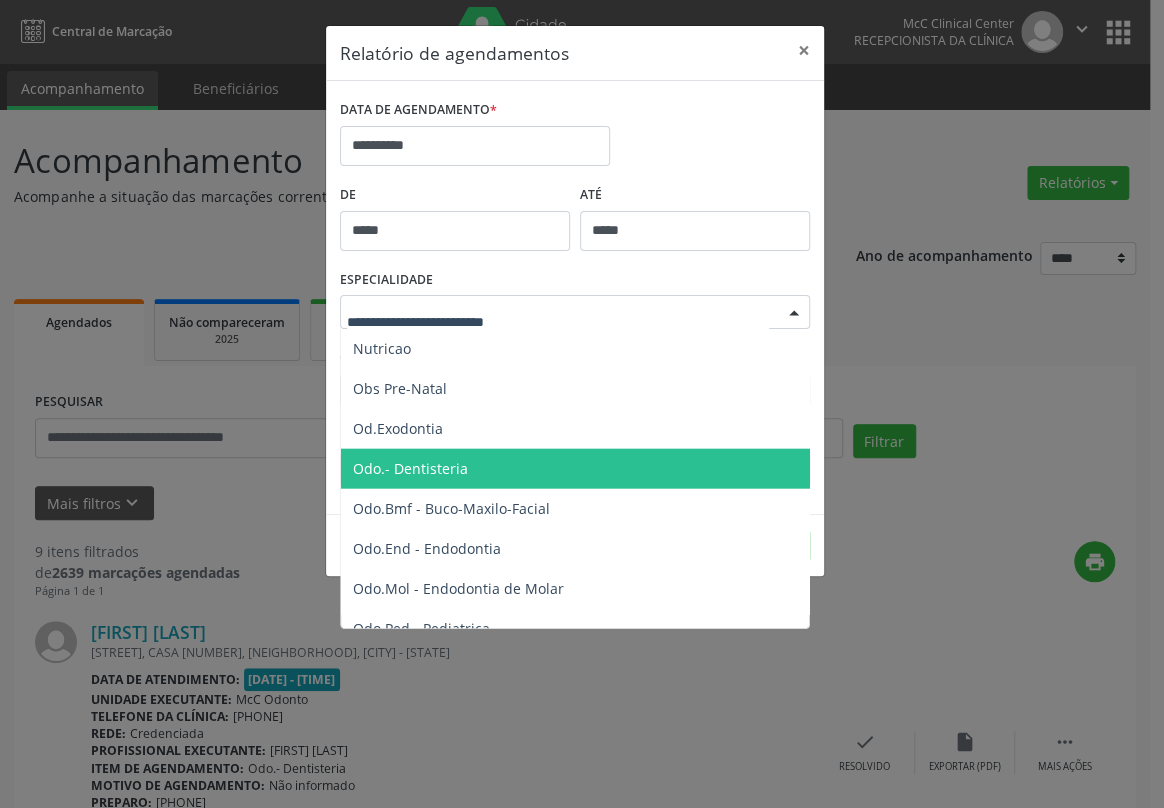 click on "Odo.- Dentisteria" at bounding box center [410, 468] 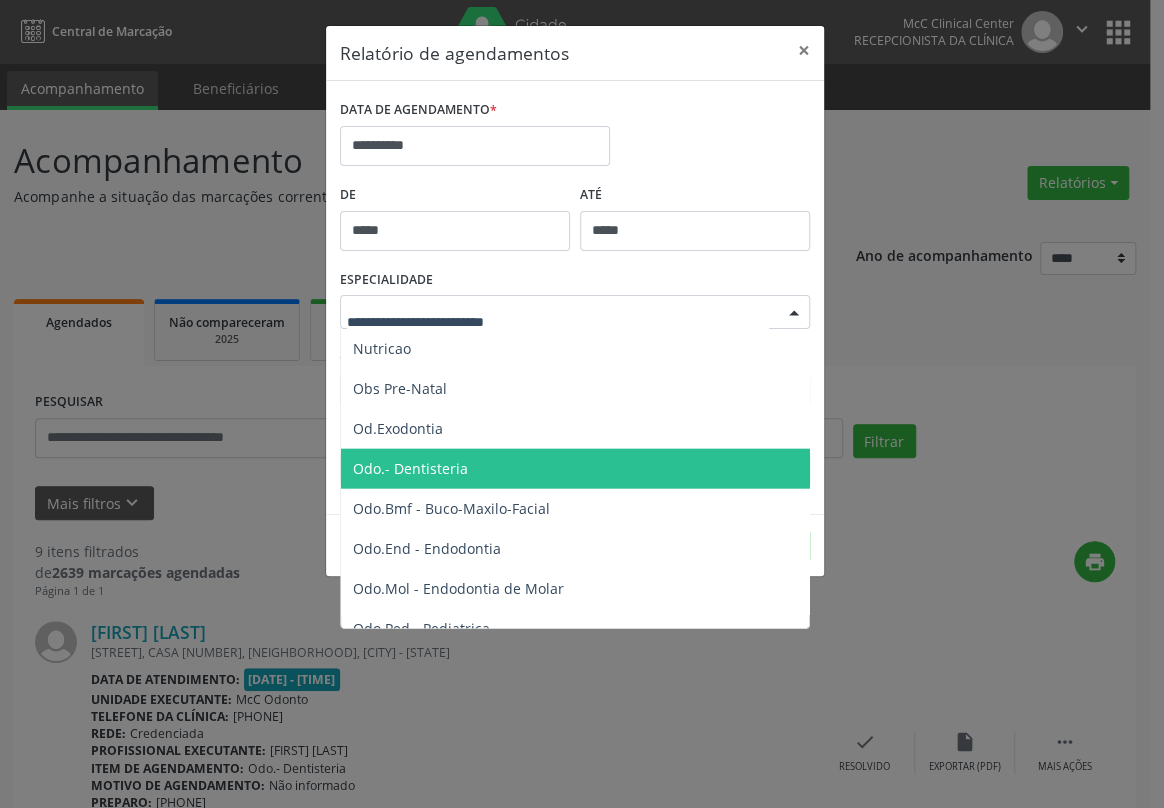 click on "Odo.- Dentisteria" at bounding box center [410, 468] 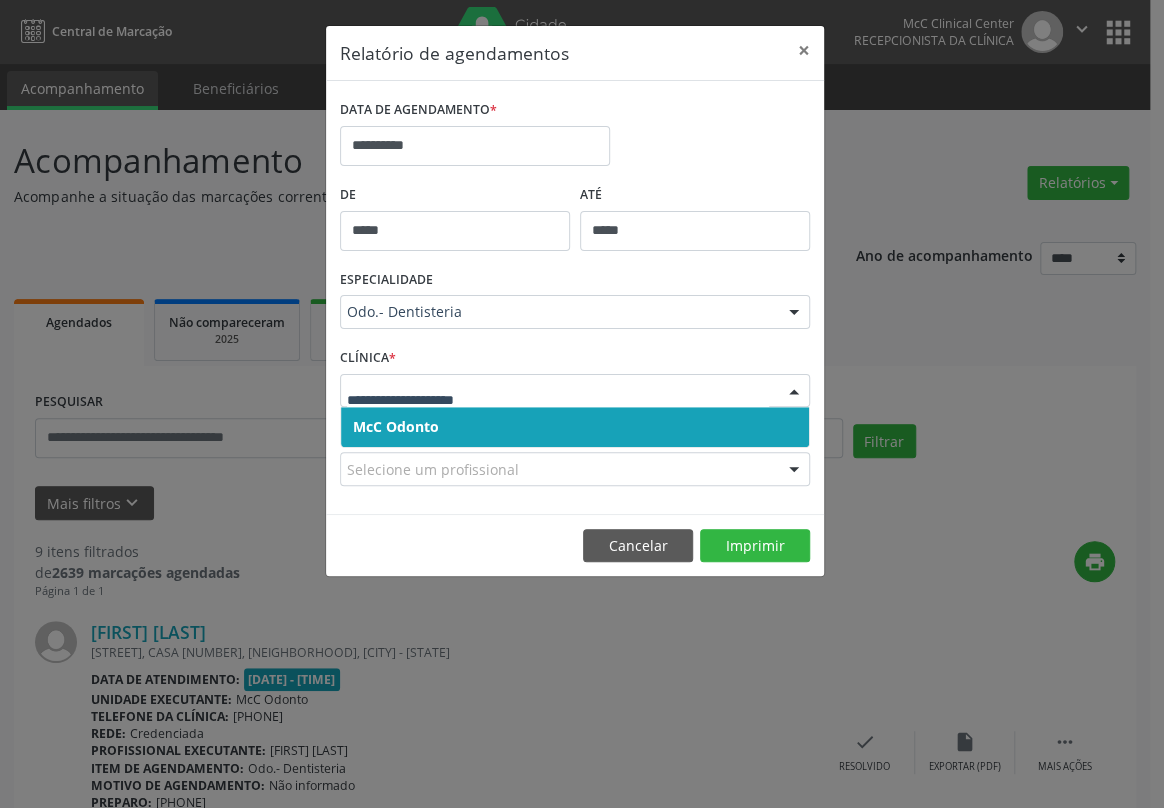 click on "McC Odonto" at bounding box center [575, 427] 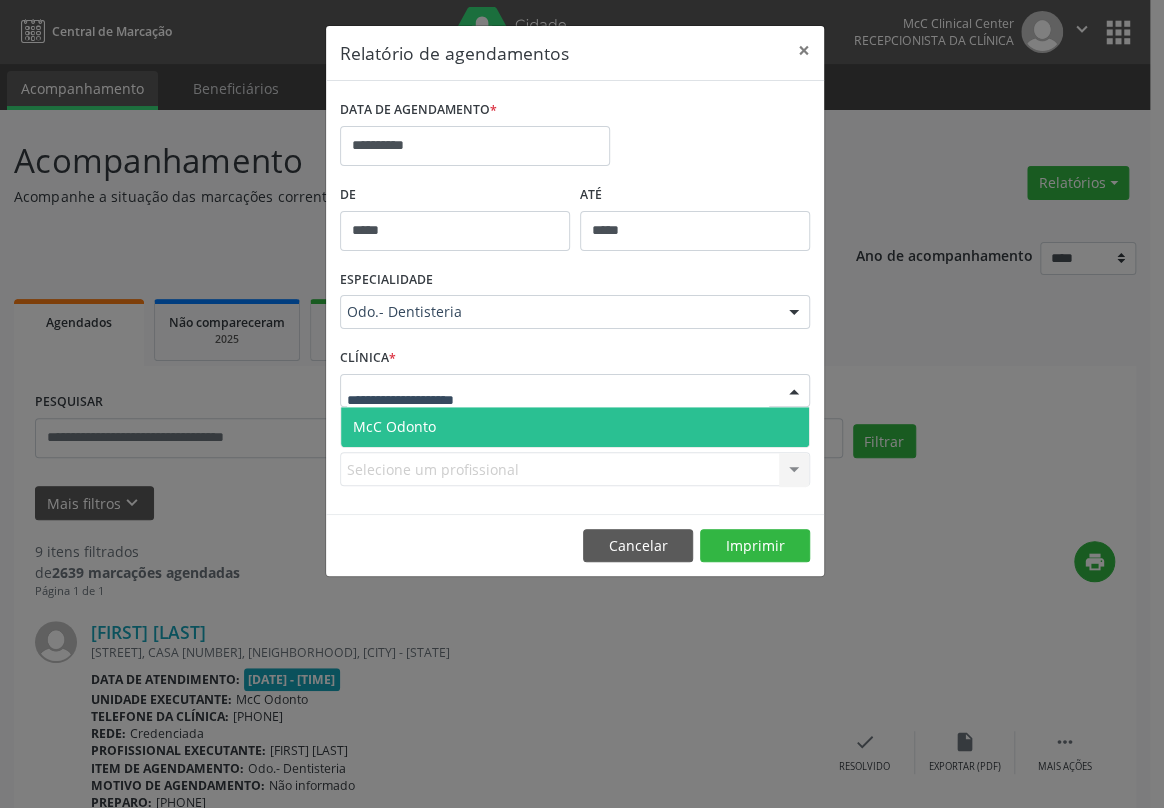 click on "McC Odonto" at bounding box center (394, 426) 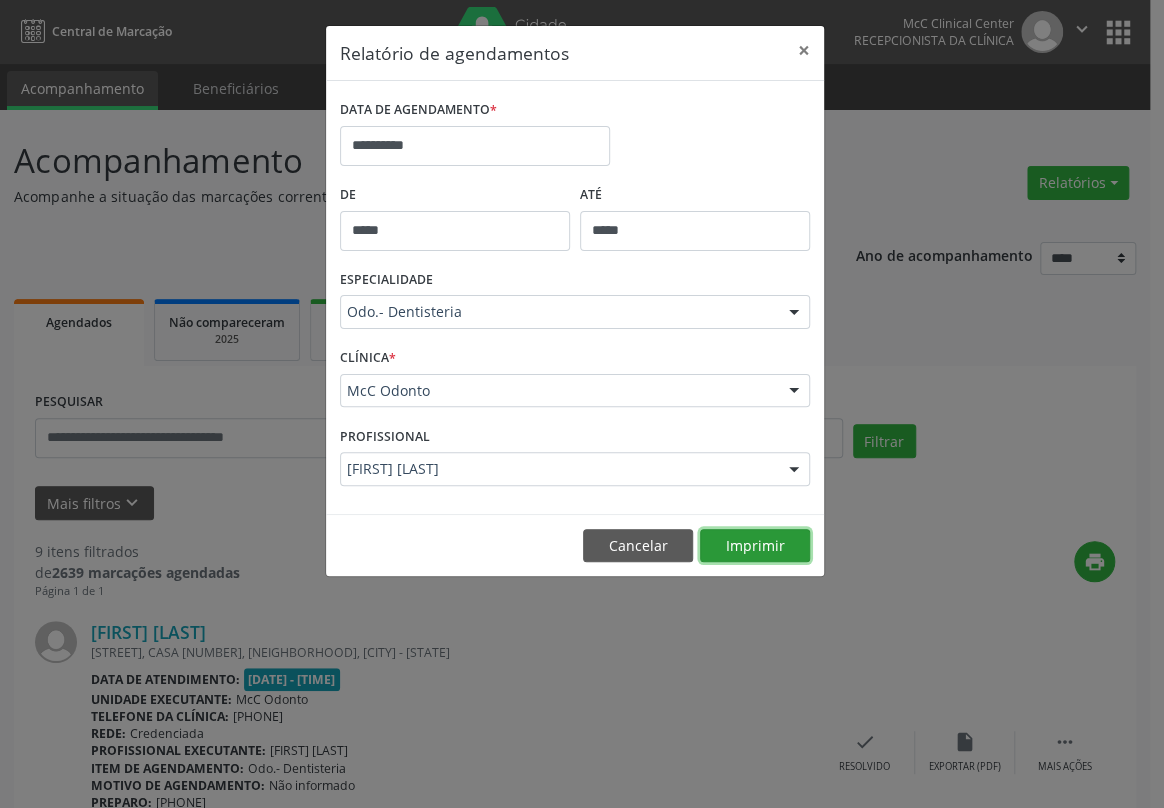click on "Imprimir" at bounding box center (755, 546) 